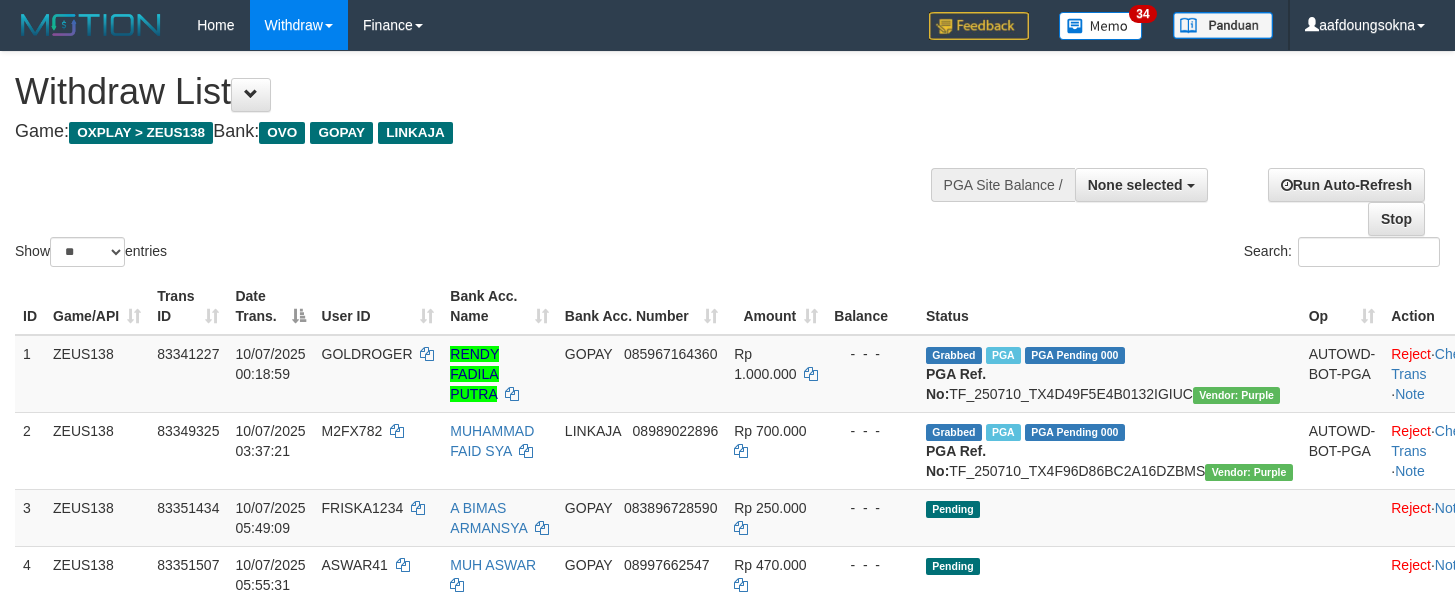 scroll, scrollTop: 356, scrollLeft: 0, axis: vertical 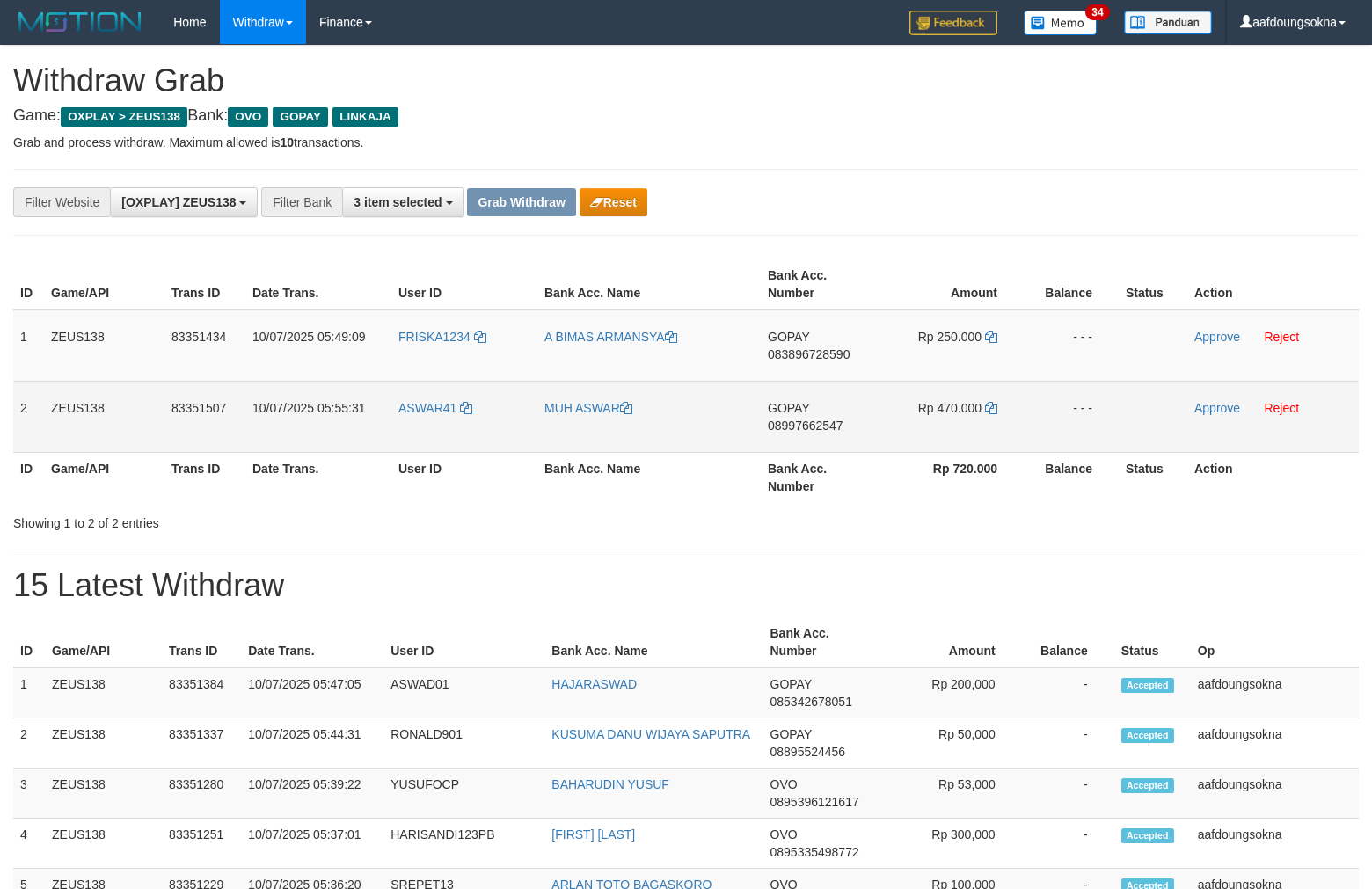 click on "ASWAR41" at bounding box center [464, 416] 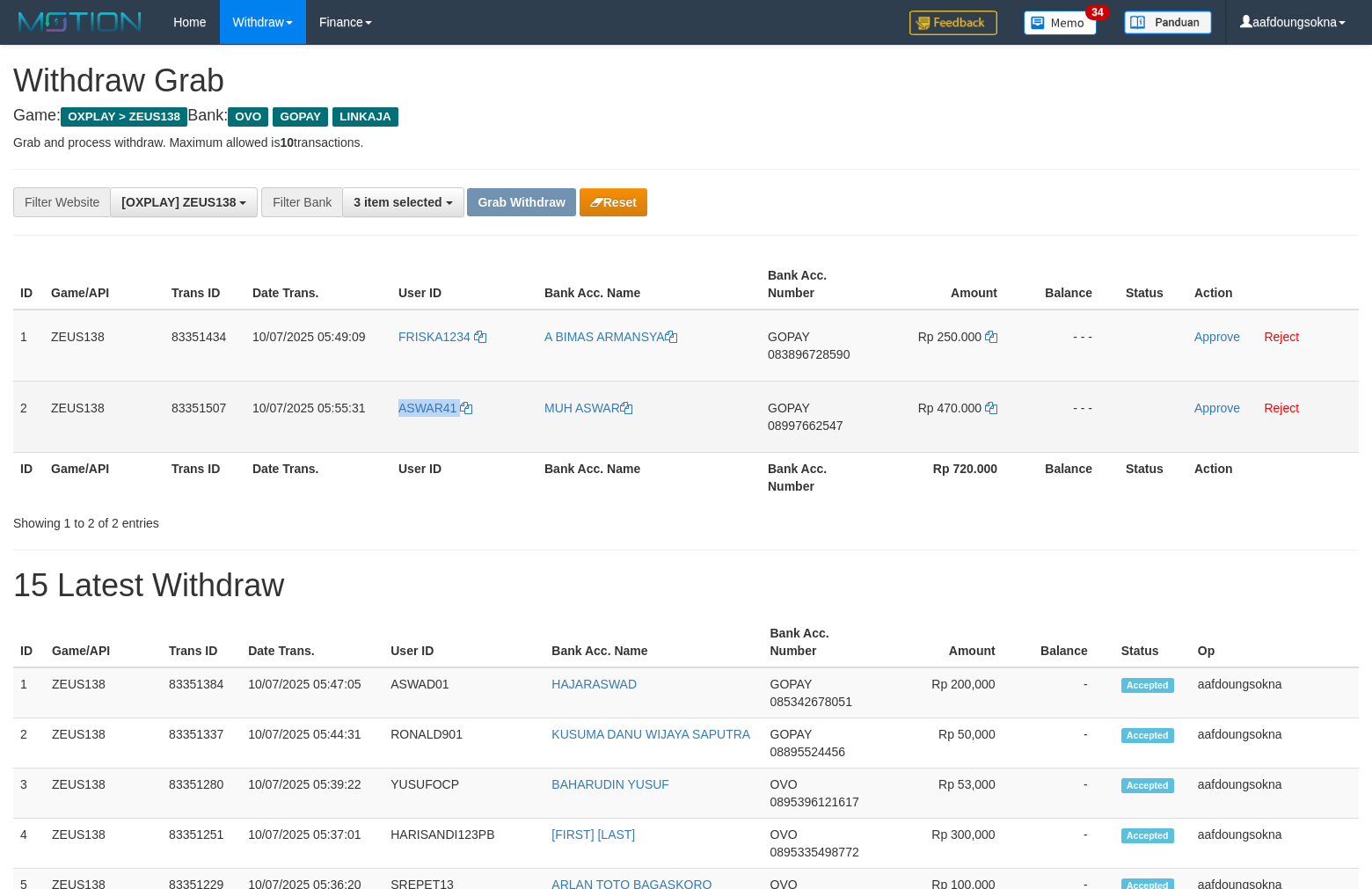 copy on "ASWAR41" 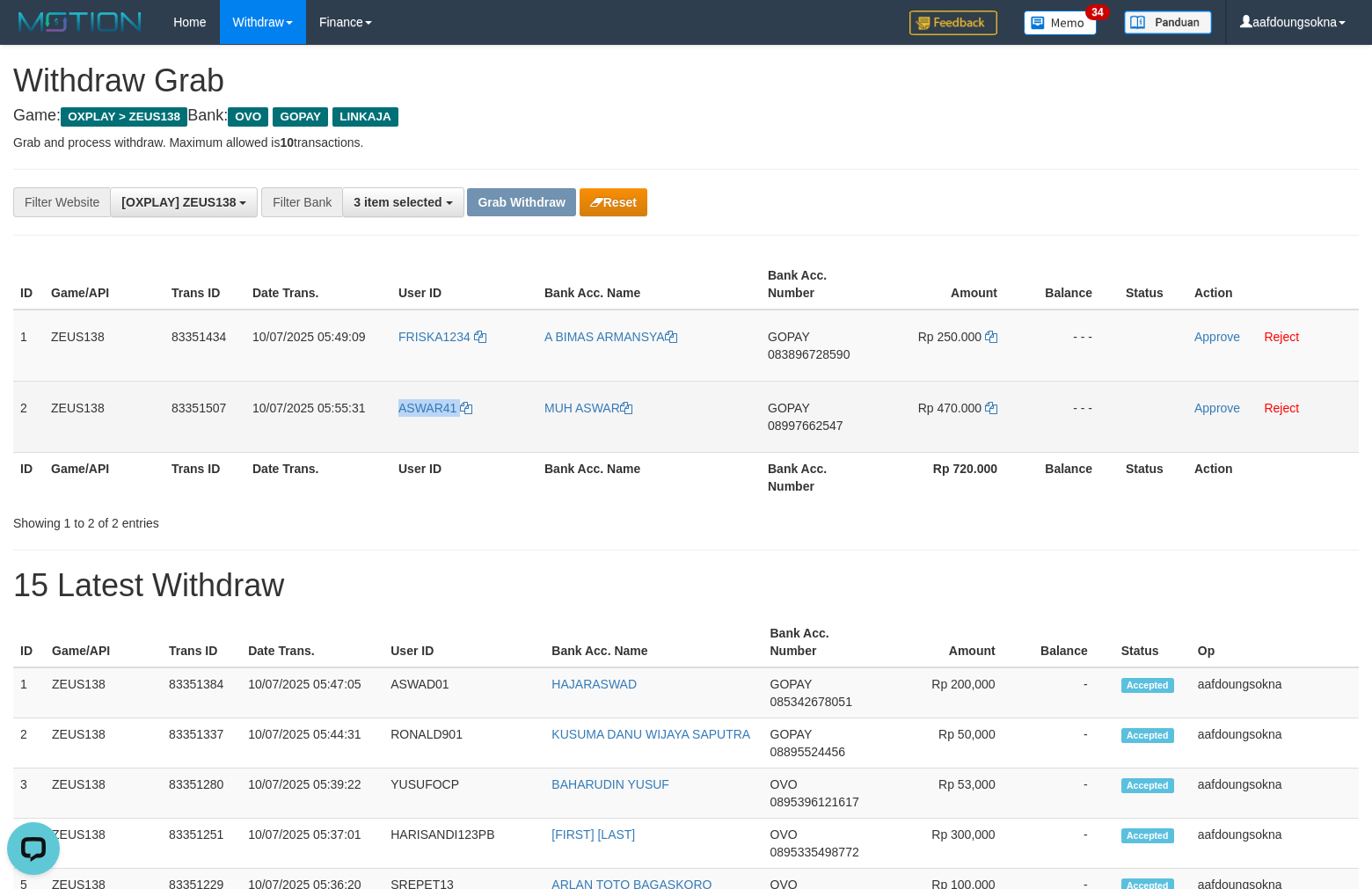 scroll, scrollTop: 0, scrollLeft: 0, axis: both 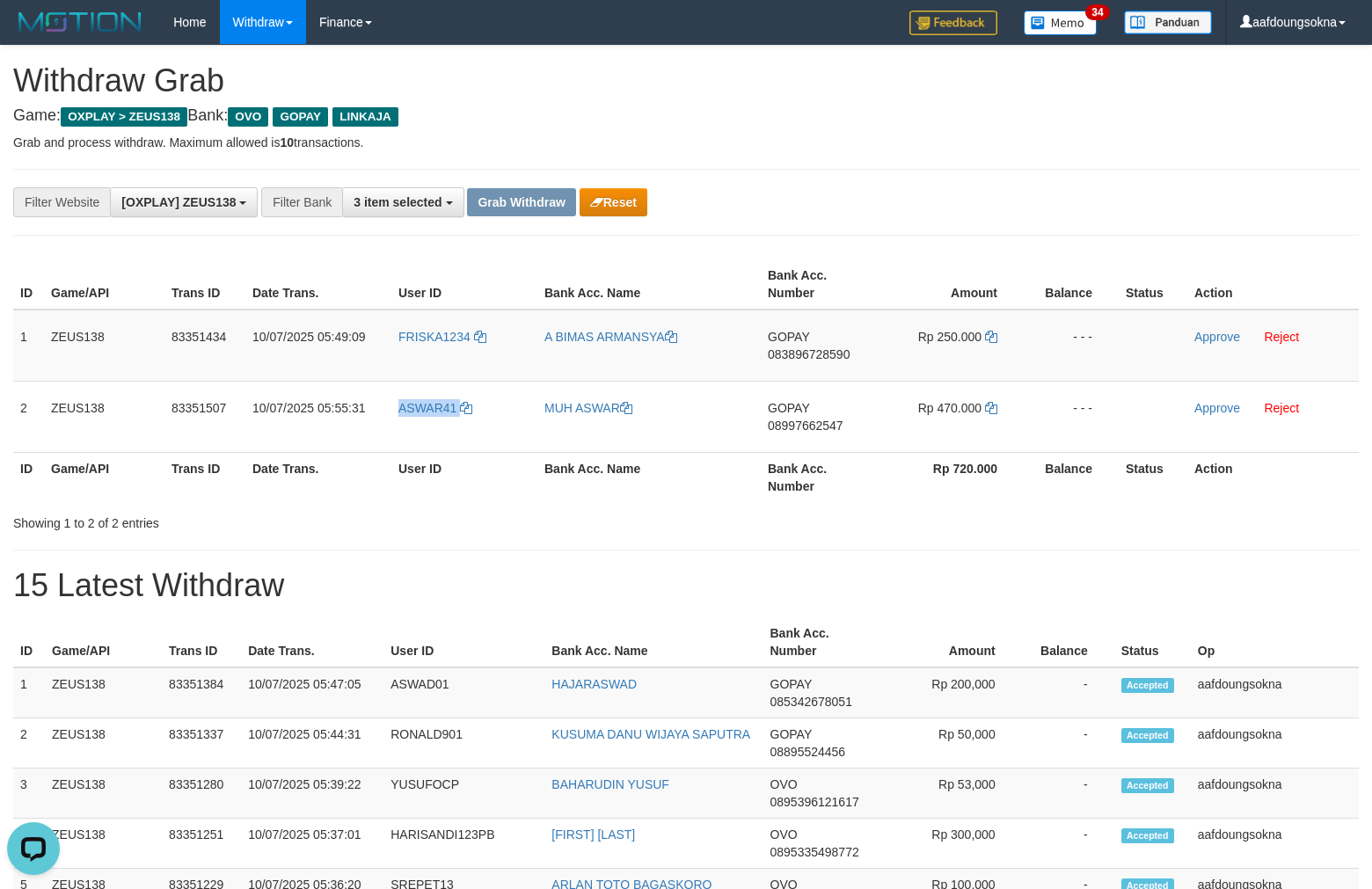 click on "15 Latest Withdraw" at bounding box center (686, 586) 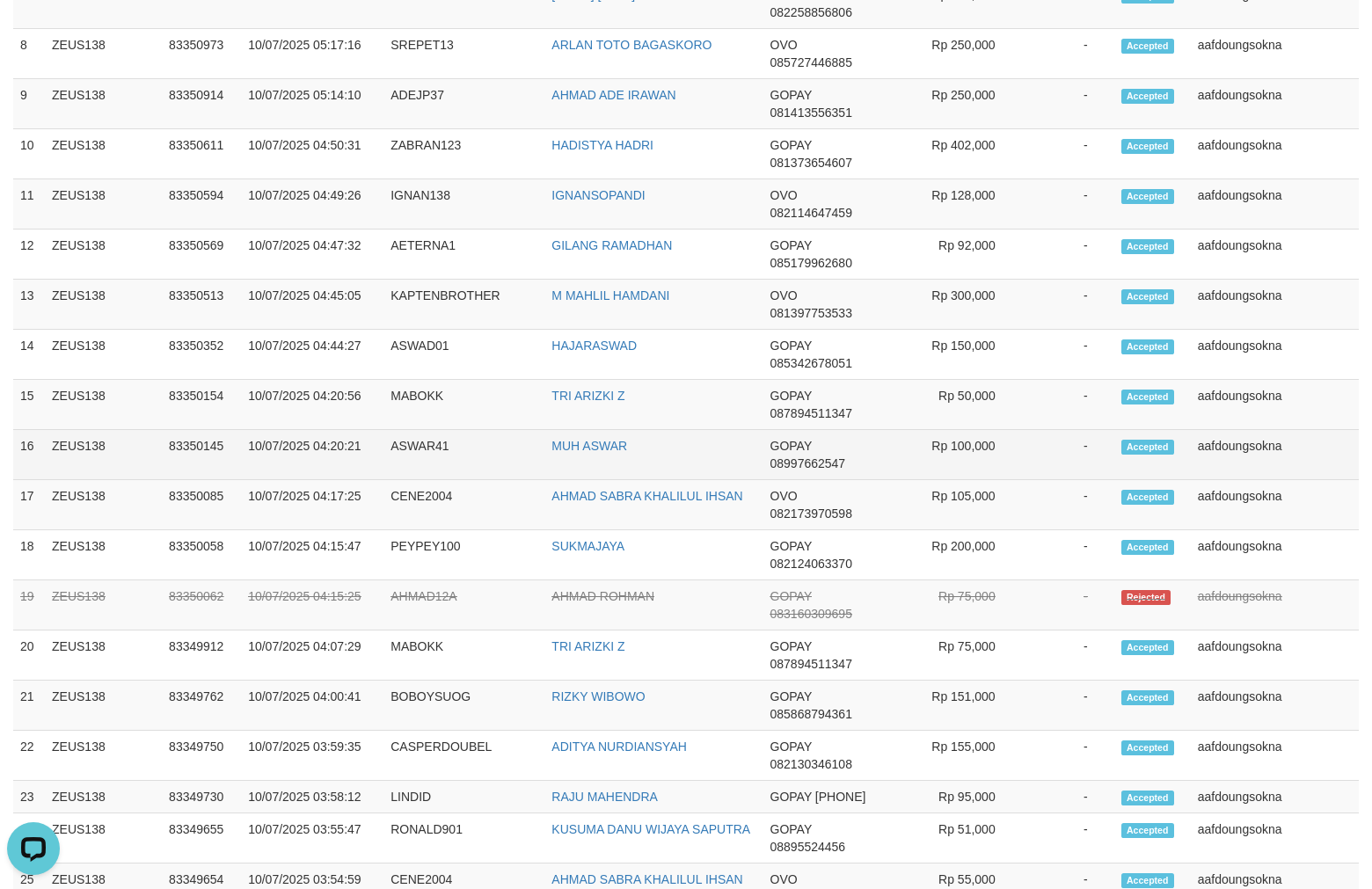 scroll, scrollTop: 0, scrollLeft: 0, axis: both 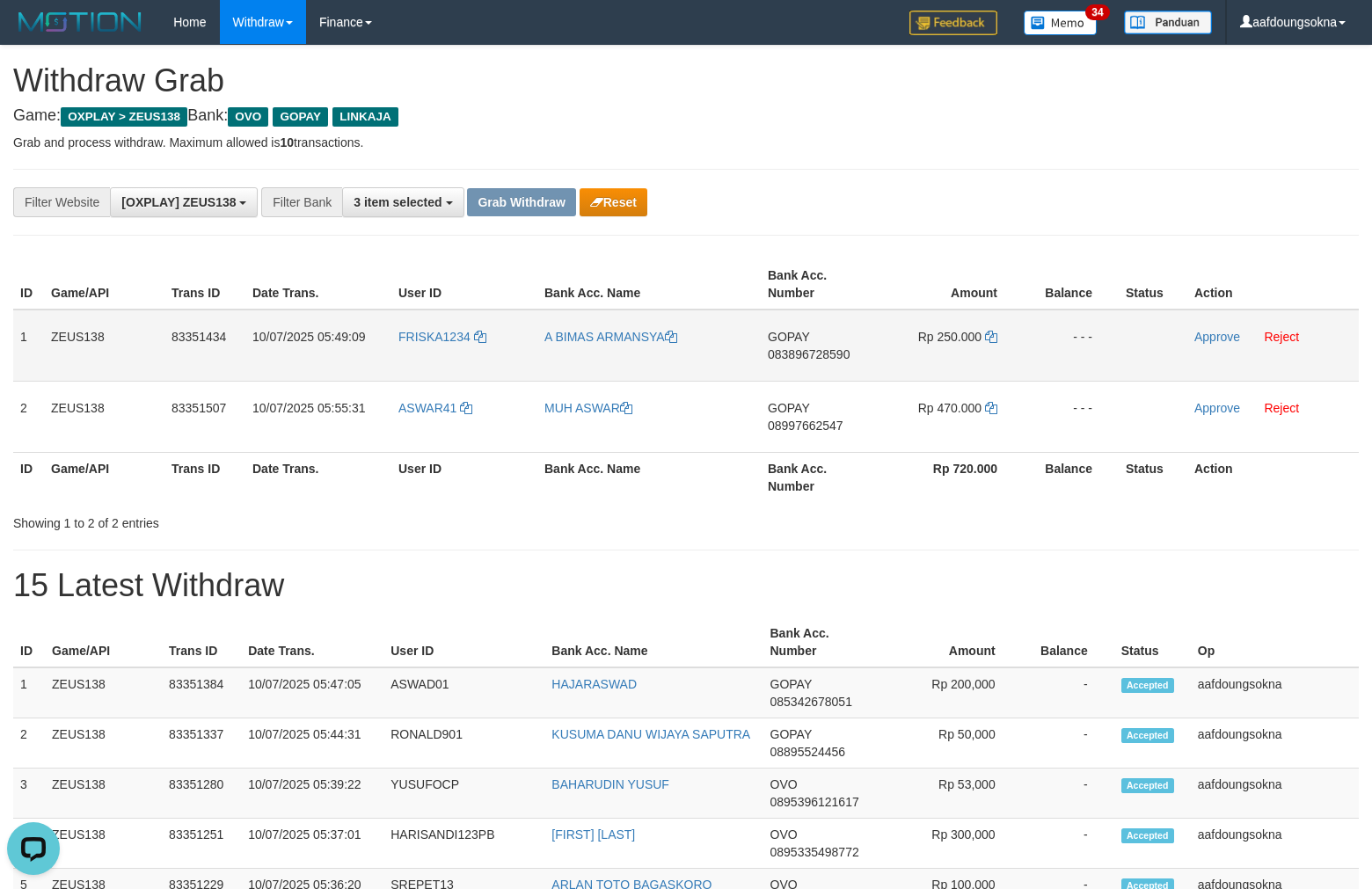 click on "FRISKA1234" at bounding box center [464, 346] 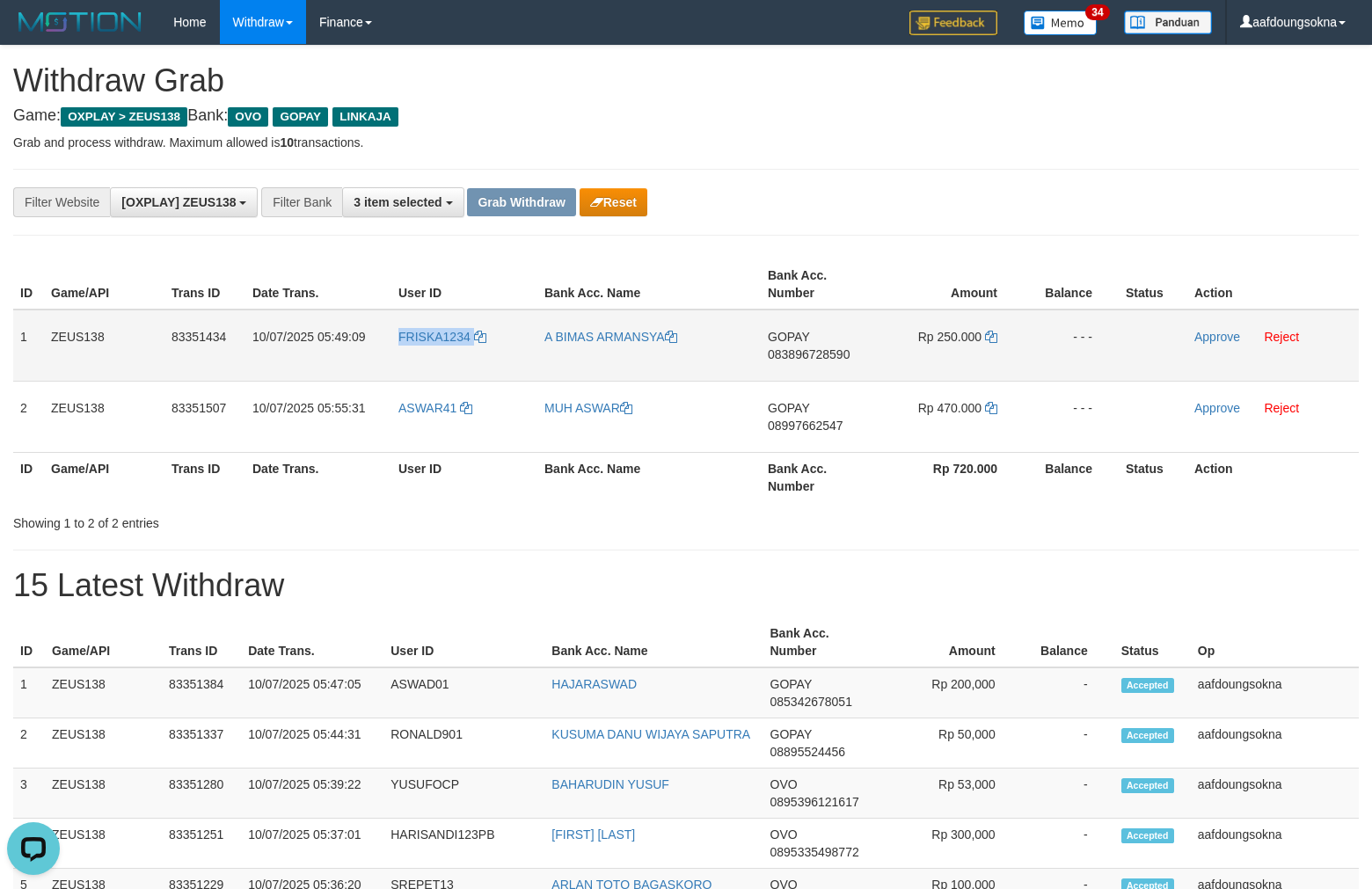 click on "FRISKA1234" at bounding box center [464, 346] 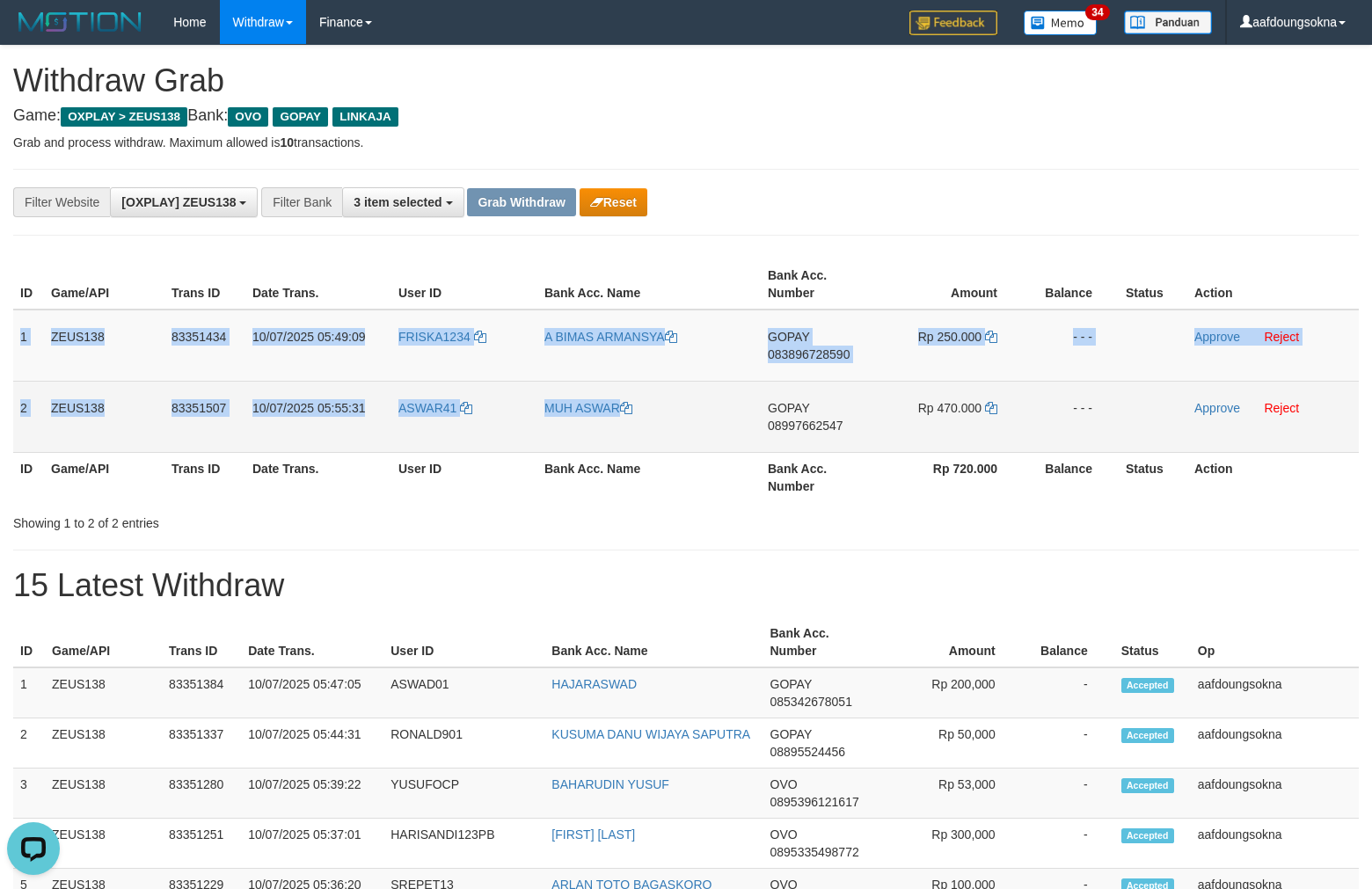 copy on "1
ZEUS138
83351434
10/07/2025 05:49:09
FRISKA1234
A BIMAS ARMANSYA
GOPAY
083896728590
Rp 250.000
- - -
Approve
Reject
2
ZEUS138
83351507
10/07/2025 05:55:31
ASWAR41
MUH ASWAR" 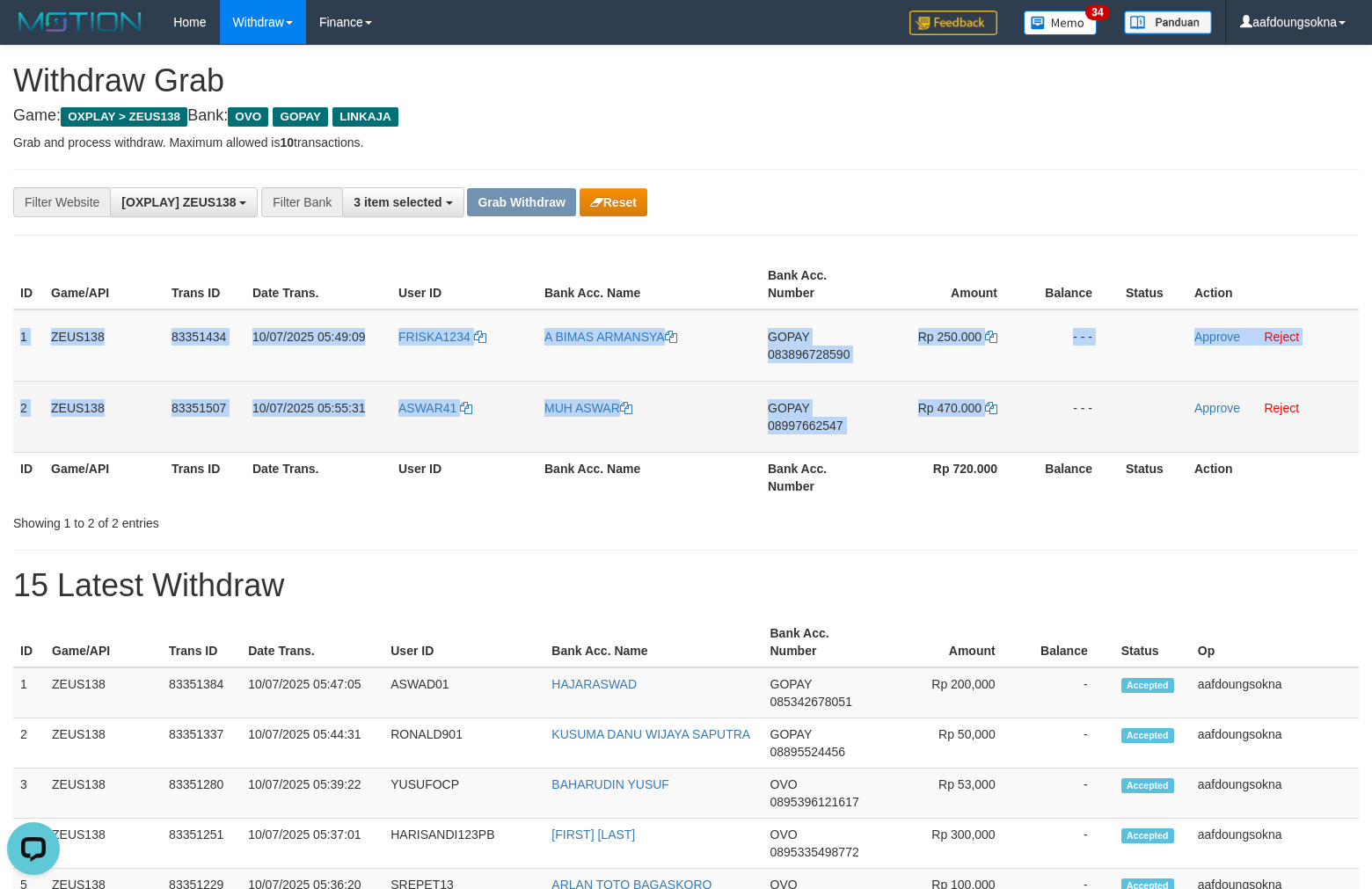 copy on "1
ZEUS138
83351434
10/07/2025 05:49:09
FRISKA1234
A BIMAS ARMANSYA
GOPAY
083896728590
Rp 250.000
- - -
Approve
Reject
2
ZEUS138
83351507
10/07/2025 05:55:31
ASWAR41
MUH ASWAR
GOPAY
08997662547
Rp 470.000" 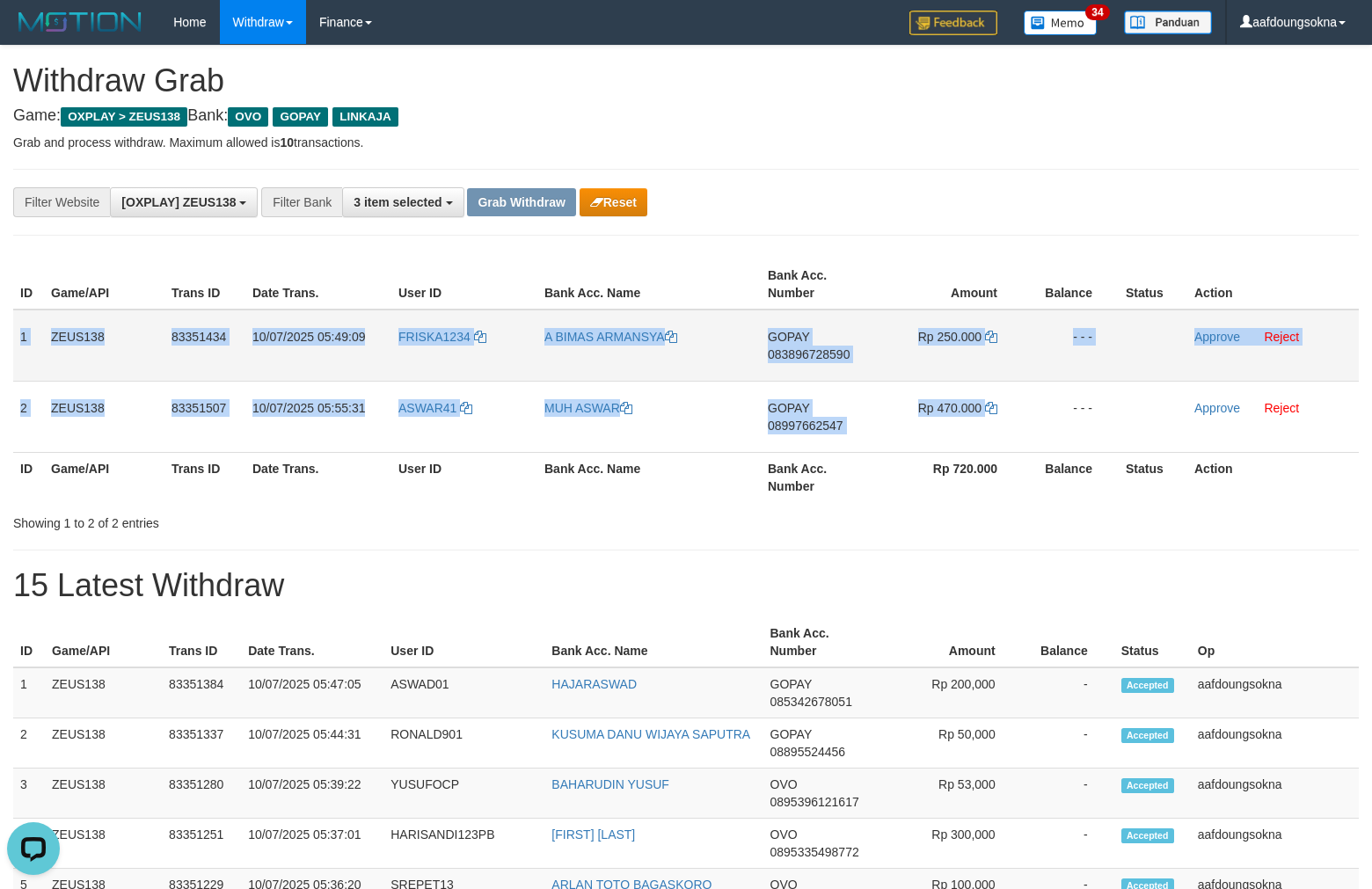 click on "083896728590" at bounding box center [808, 354] 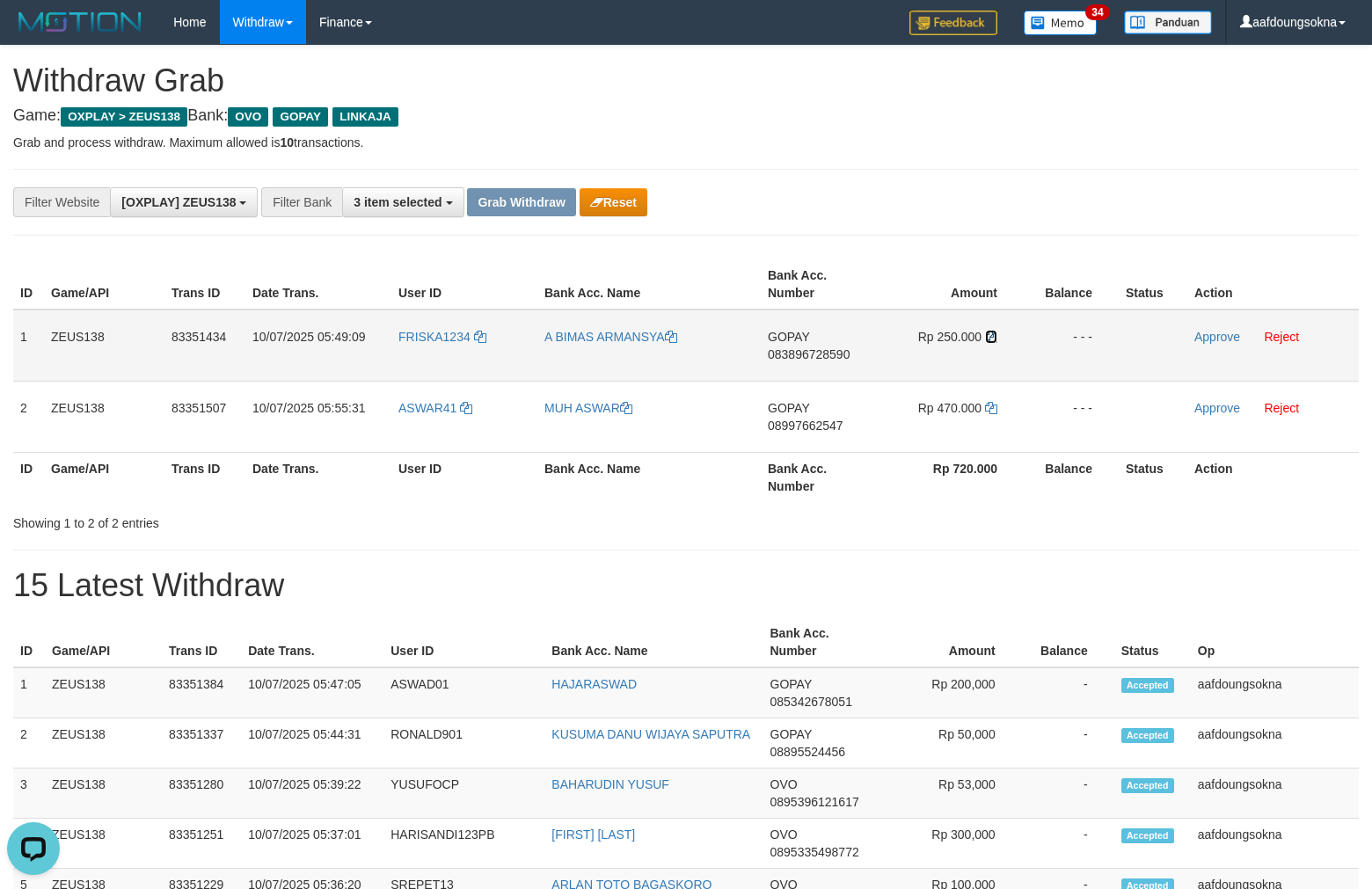 click at bounding box center (671, 337) 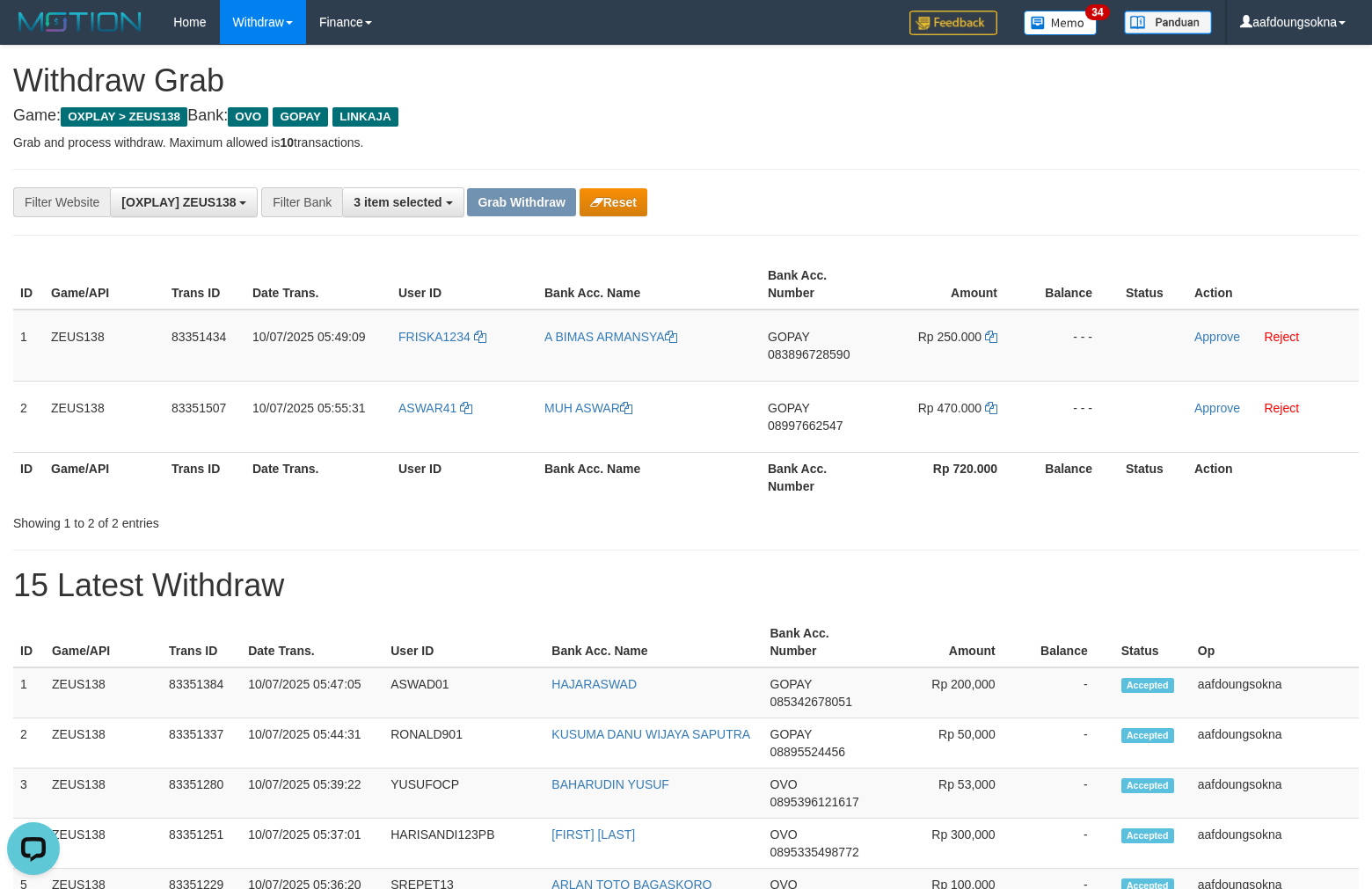 click on "15 Latest Withdraw" at bounding box center [686, 586] 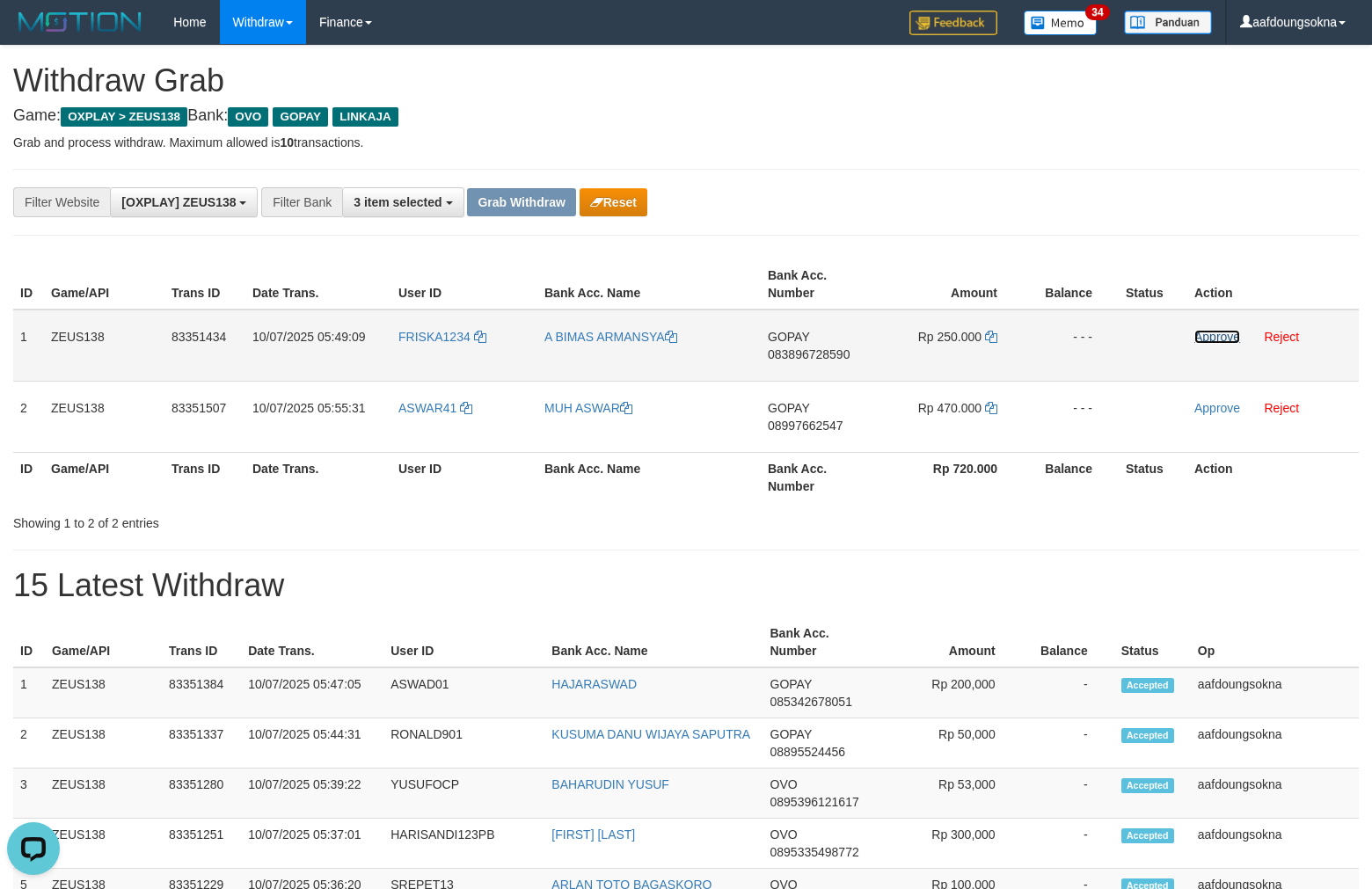 click on "Approve" at bounding box center [1217, 337] 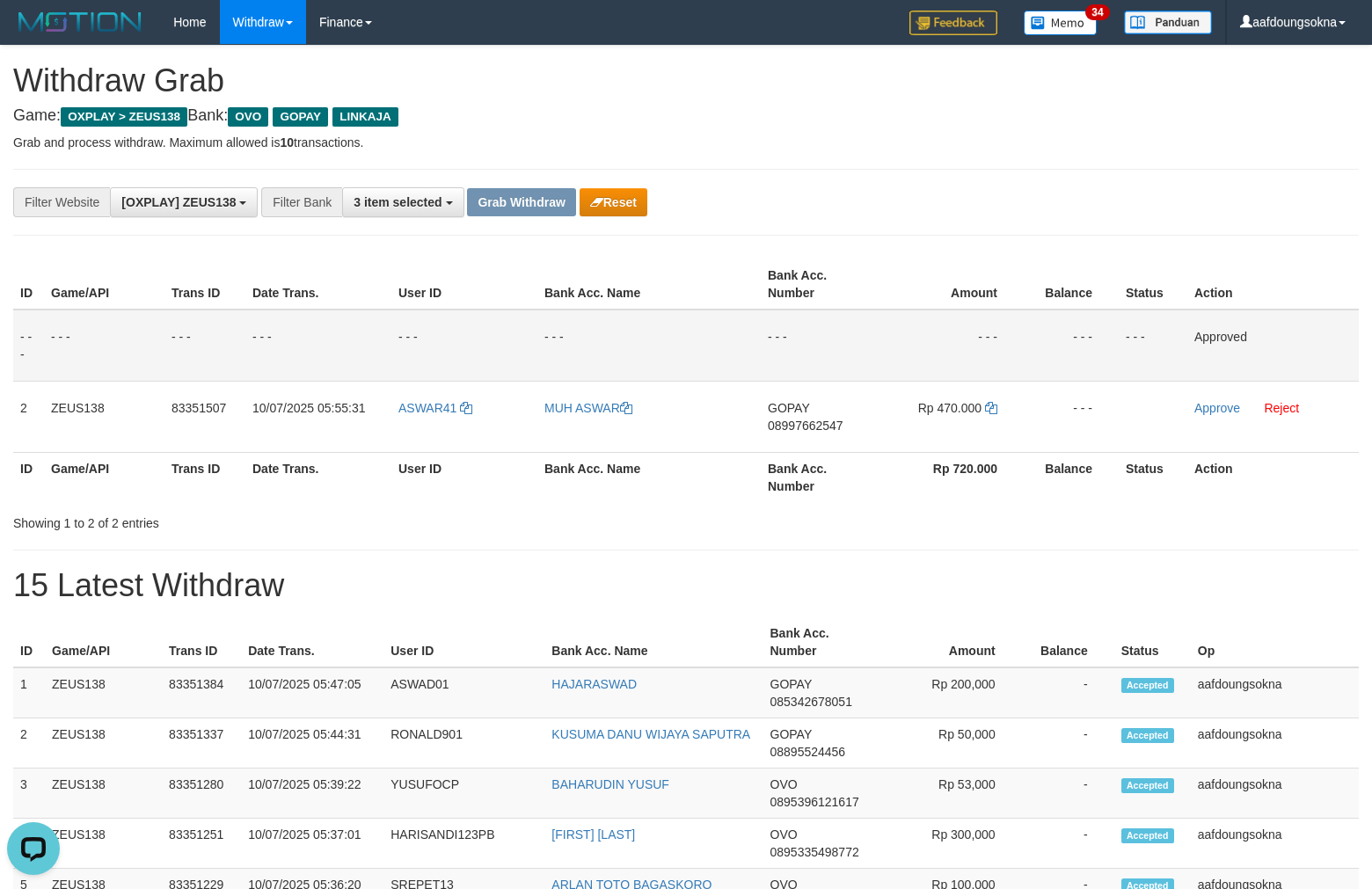 drag, startPoint x: 840, startPoint y: 409, endPoint x: 702, endPoint y: 468, distance: 150.08331 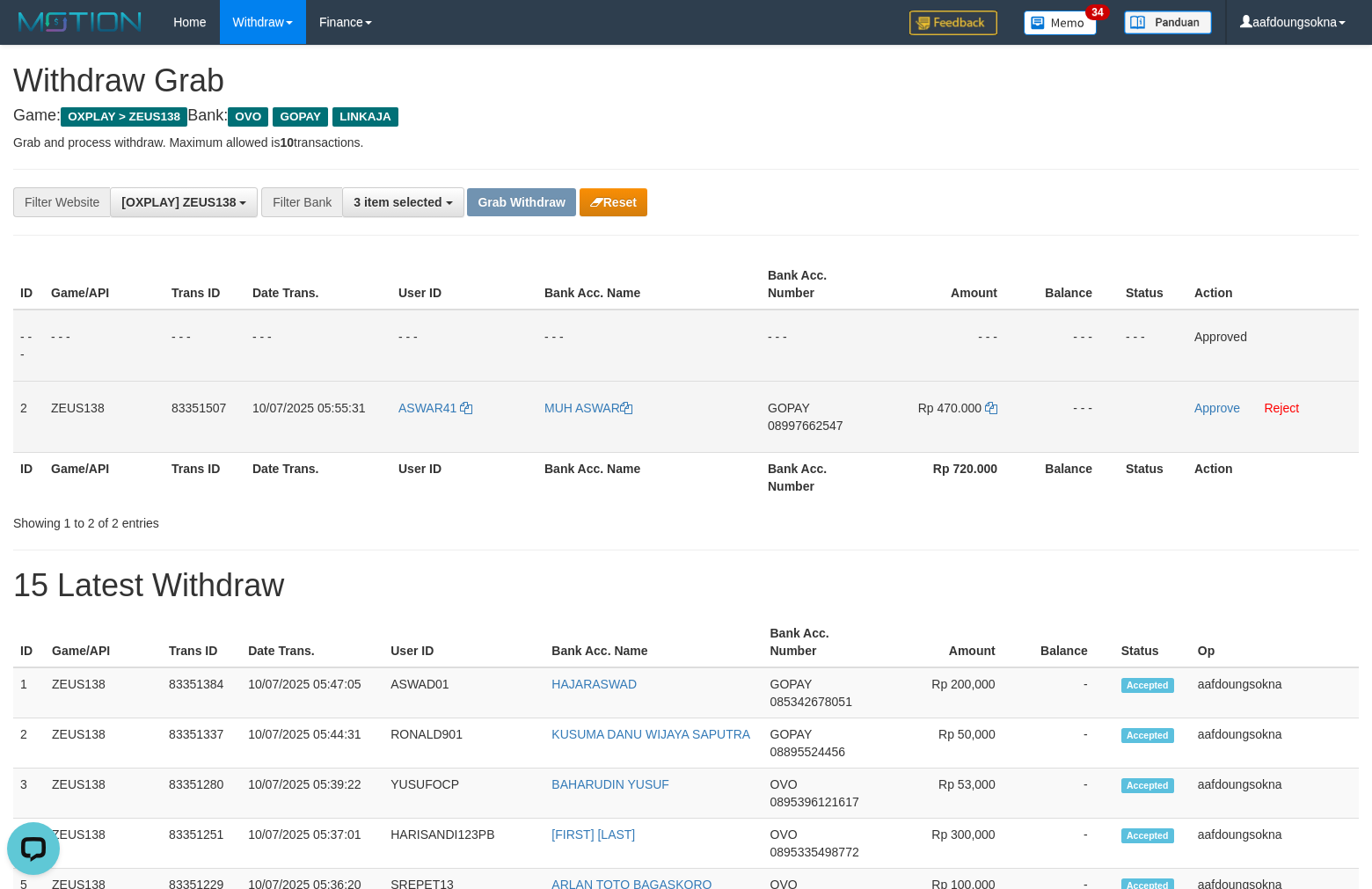 drag, startPoint x: 822, startPoint y: 414, endPoint x: 812, endPoint y: 426, distance: 15.620499 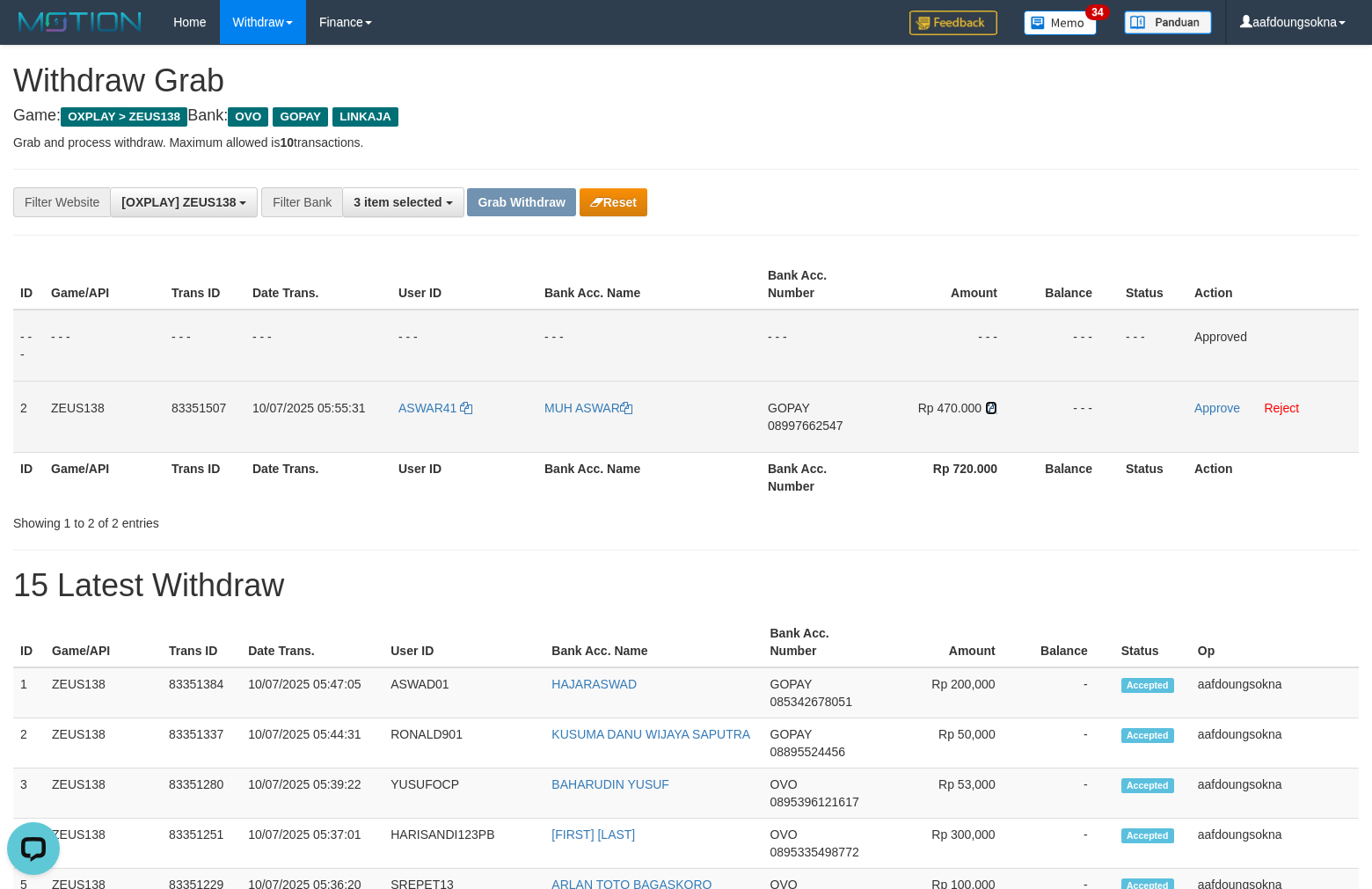click at bounding box center [626, 408] 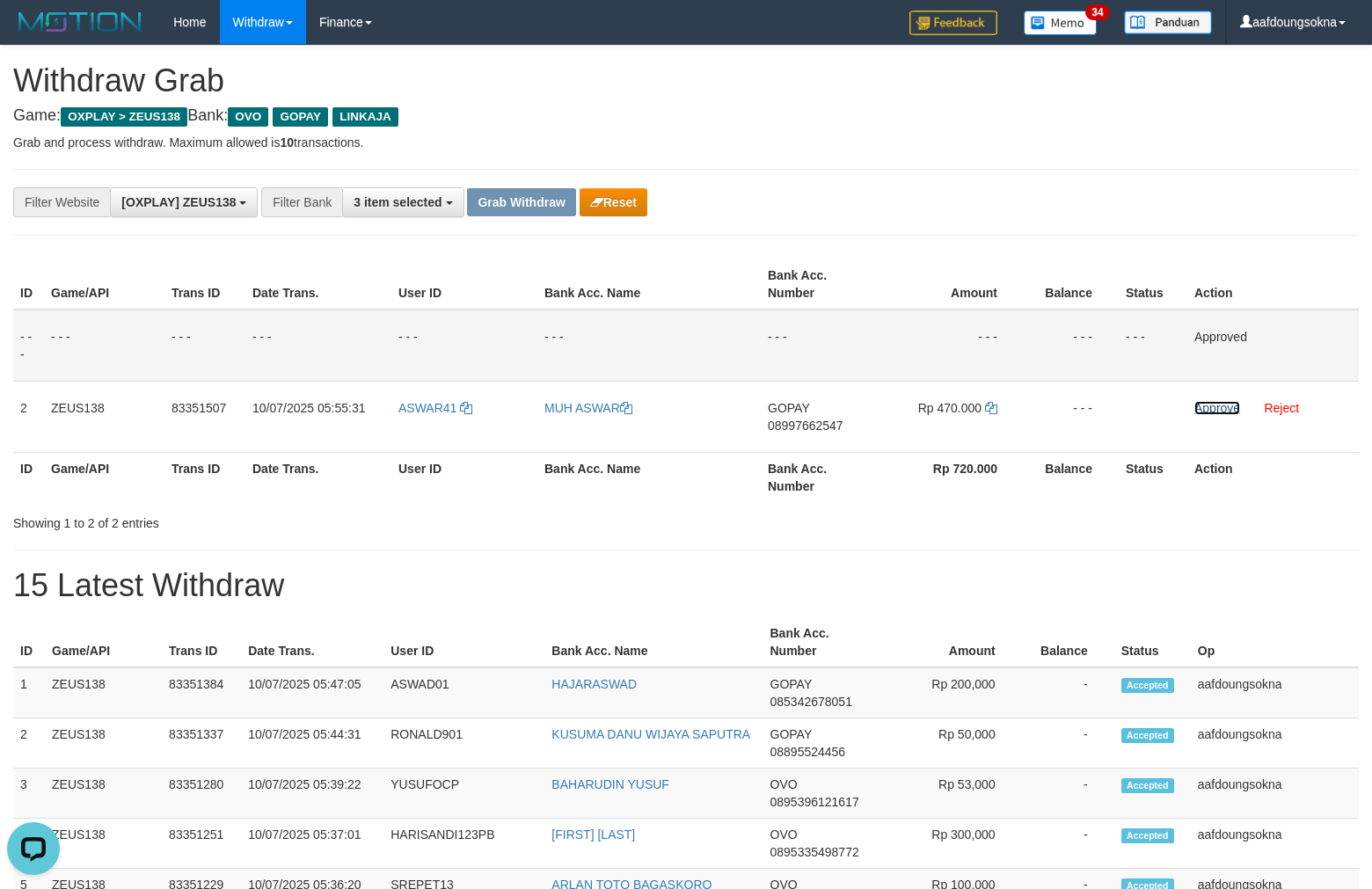 drag, startPoint x: 1212, startPoint y: 405, endPoint x: 789, endPoint y: 208, distance: 466.62405 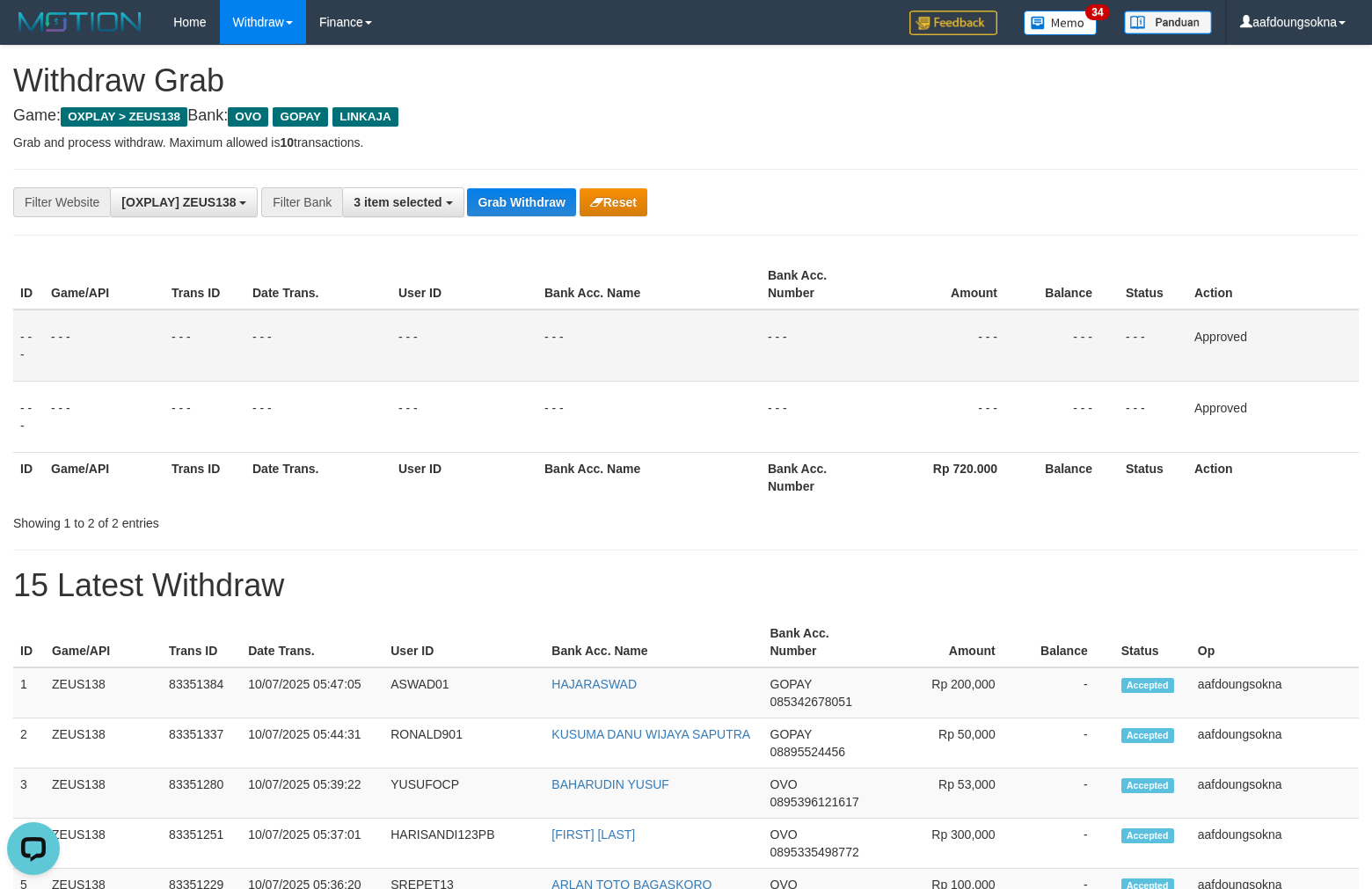click on "**********" at bounding box center (686, 202) 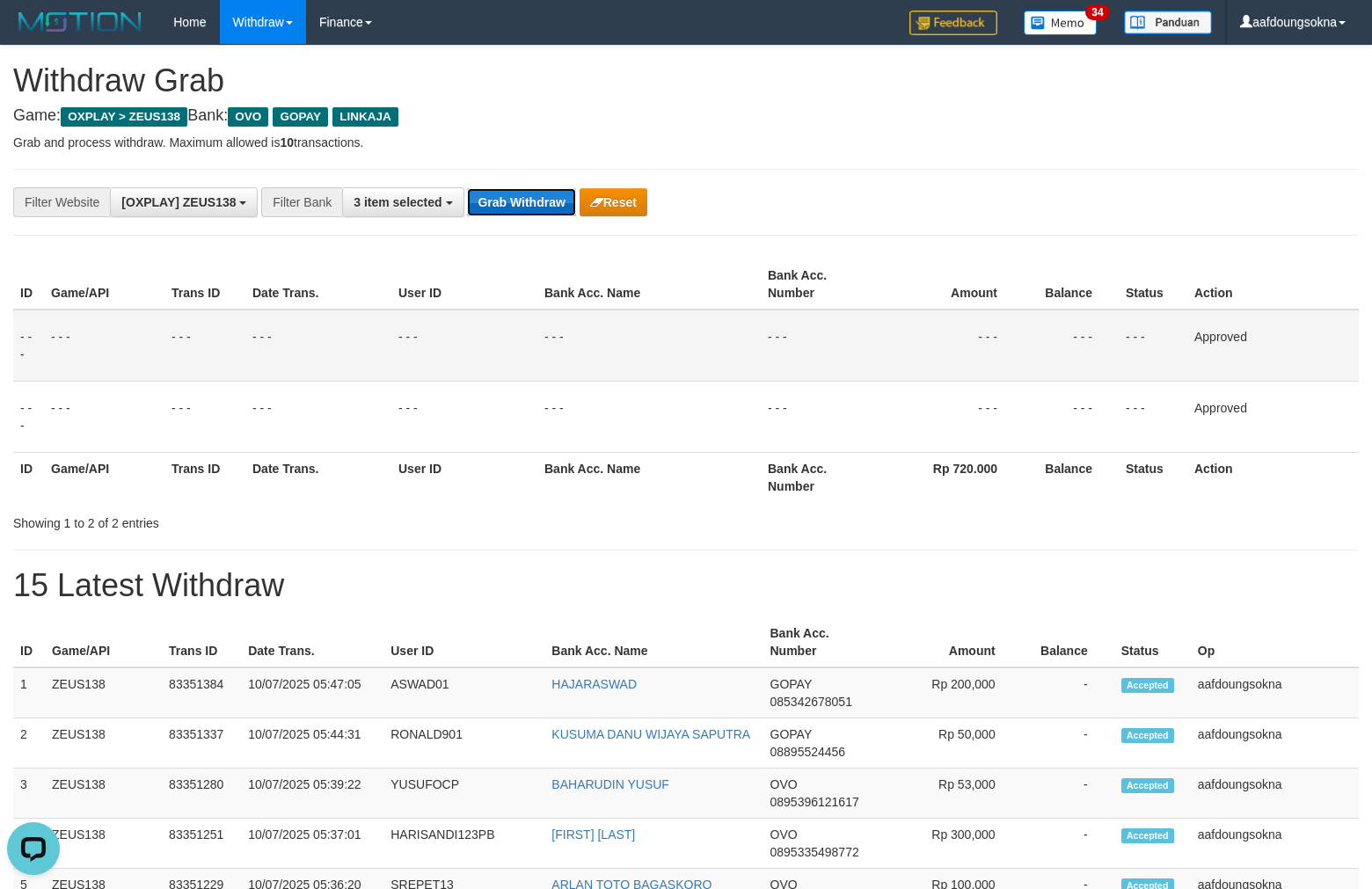 click on "Grab Withdraw" at bounding box center [521, 202] 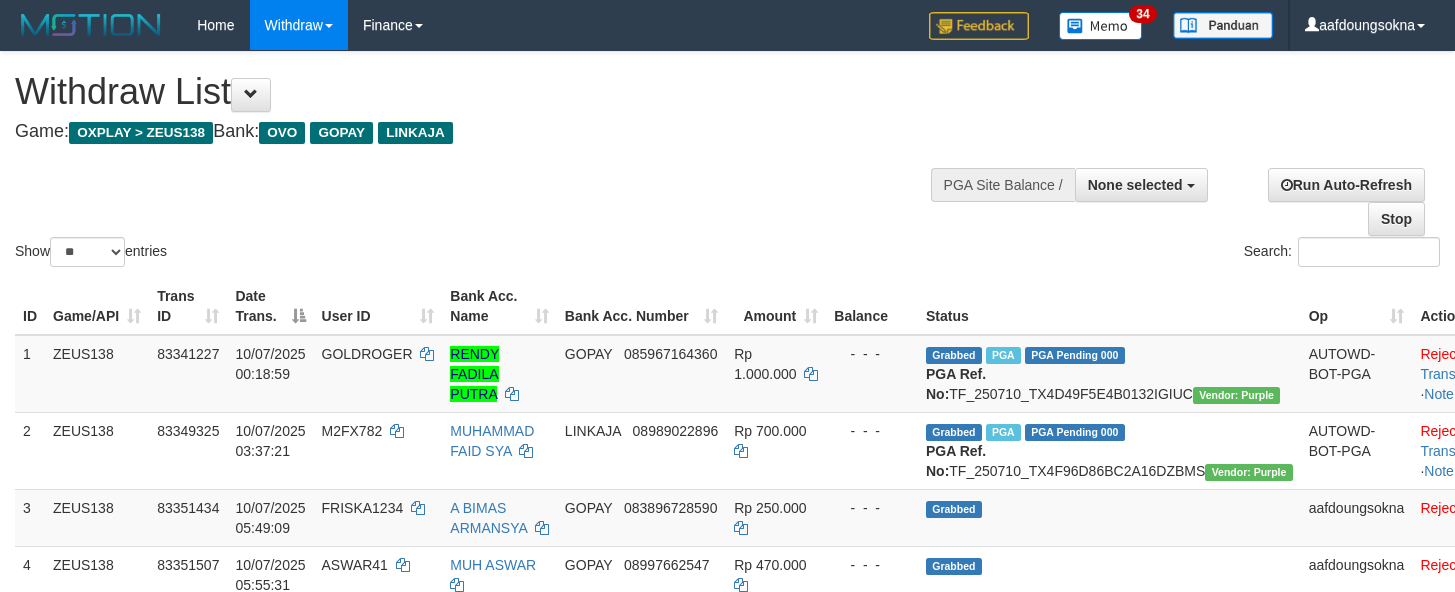 scroll, scrollTop: 356, scrollLeft: 0, axis: vertical 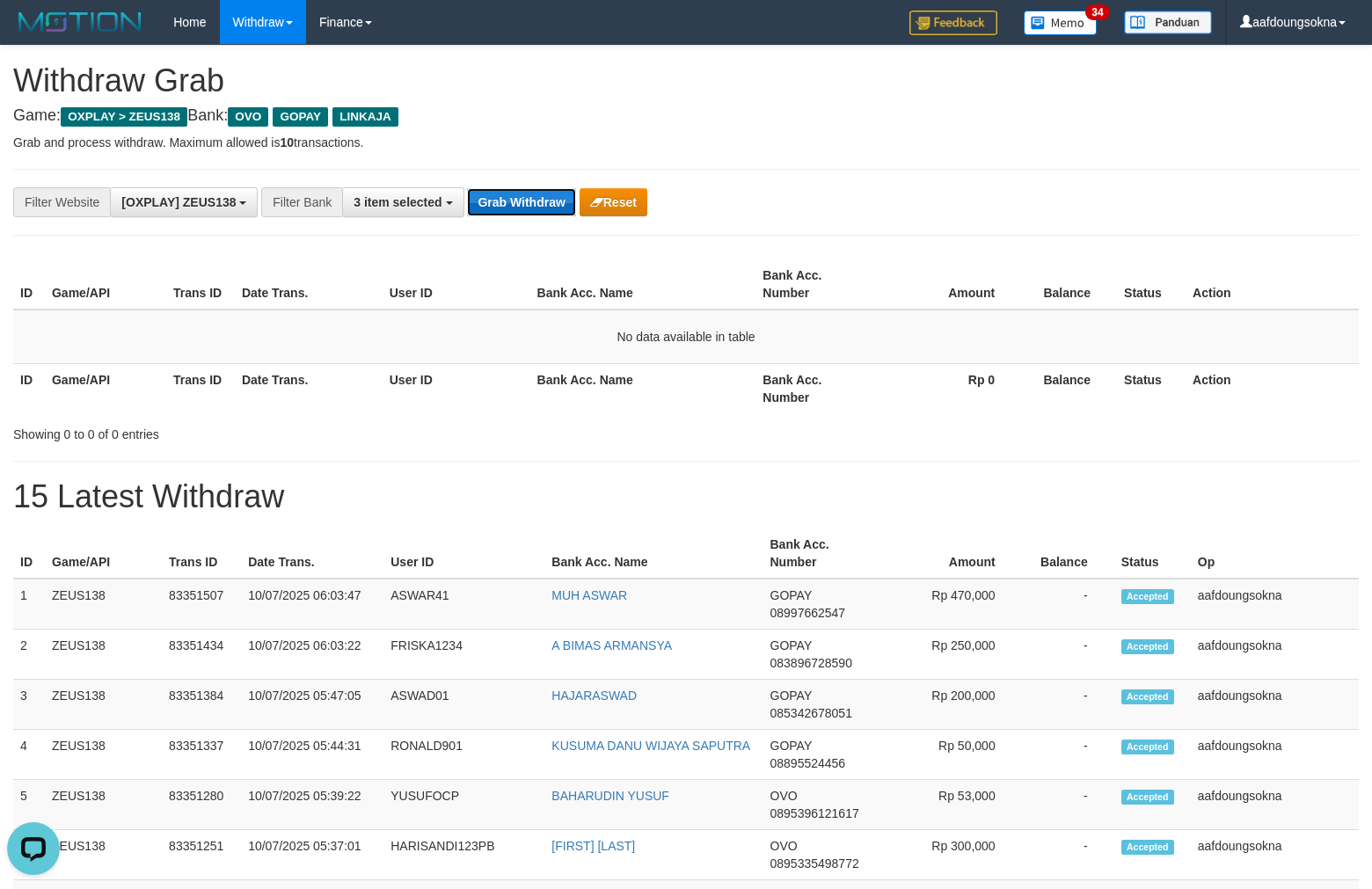 click on "Grab Withdraw" at bounding box center (521, 202) 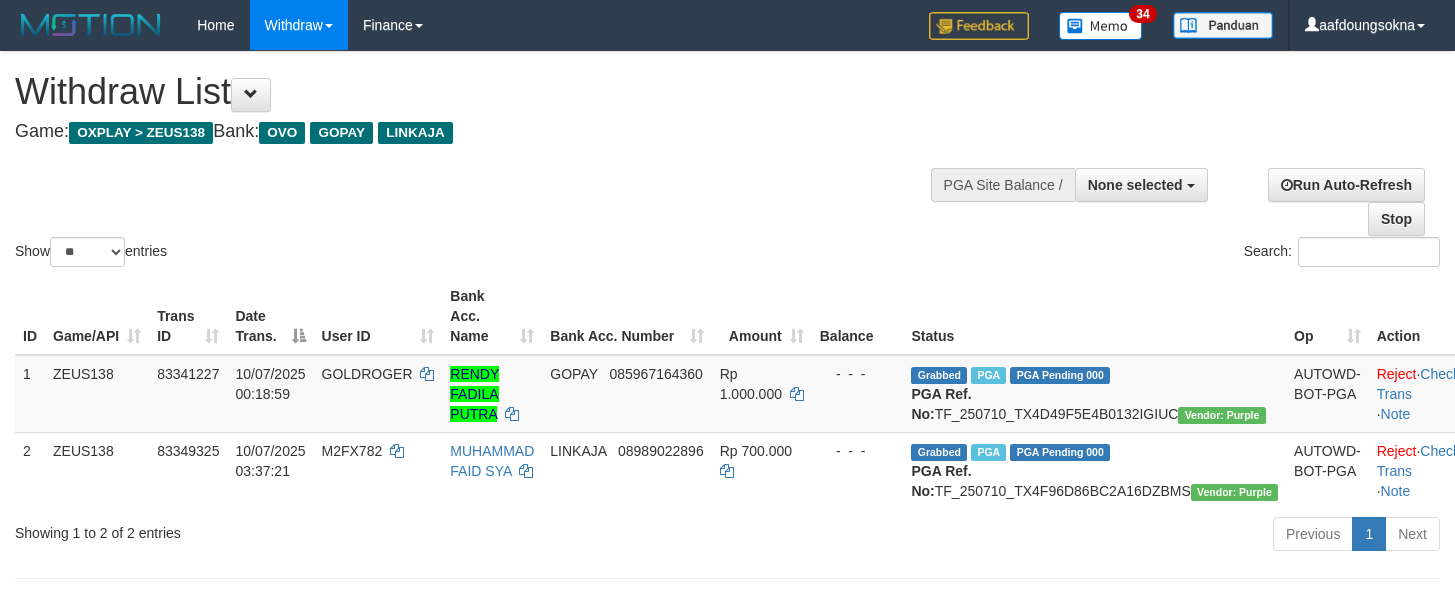 scroll, scrollTop: 356, scrollLeft: 0, axis: vertical 